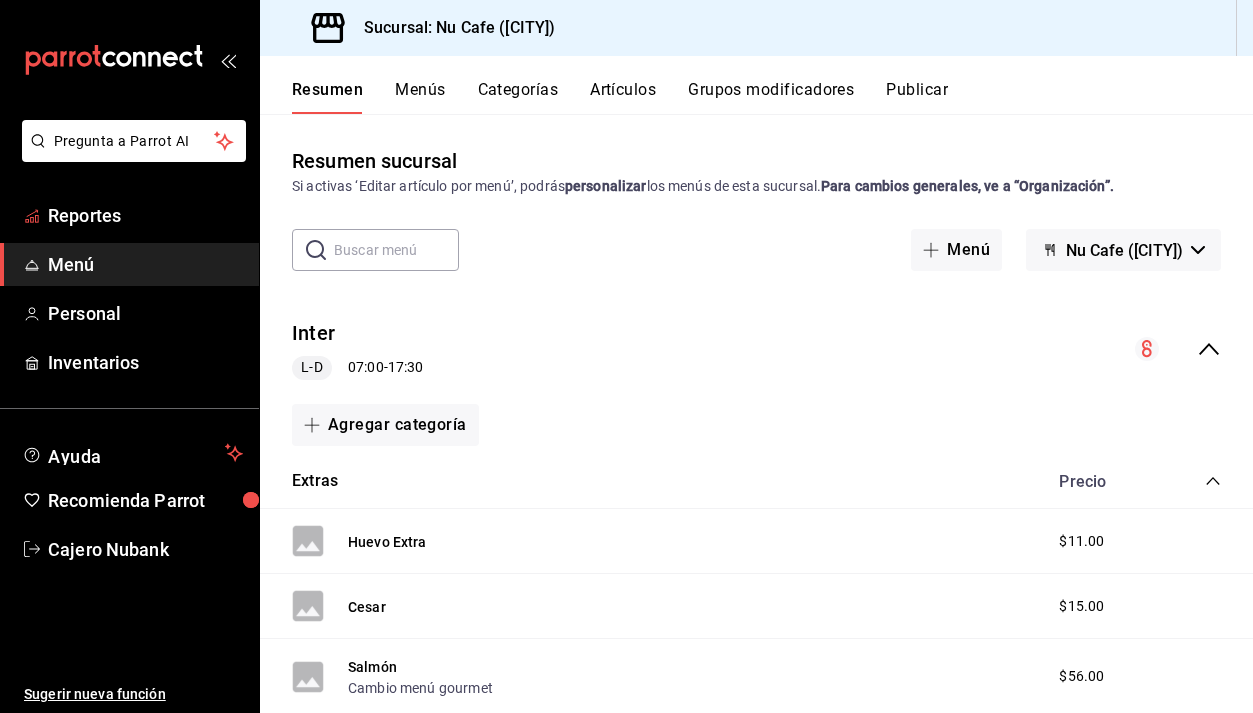 scroll, scrollTop: 0, scrollLeft: 0, axis: both 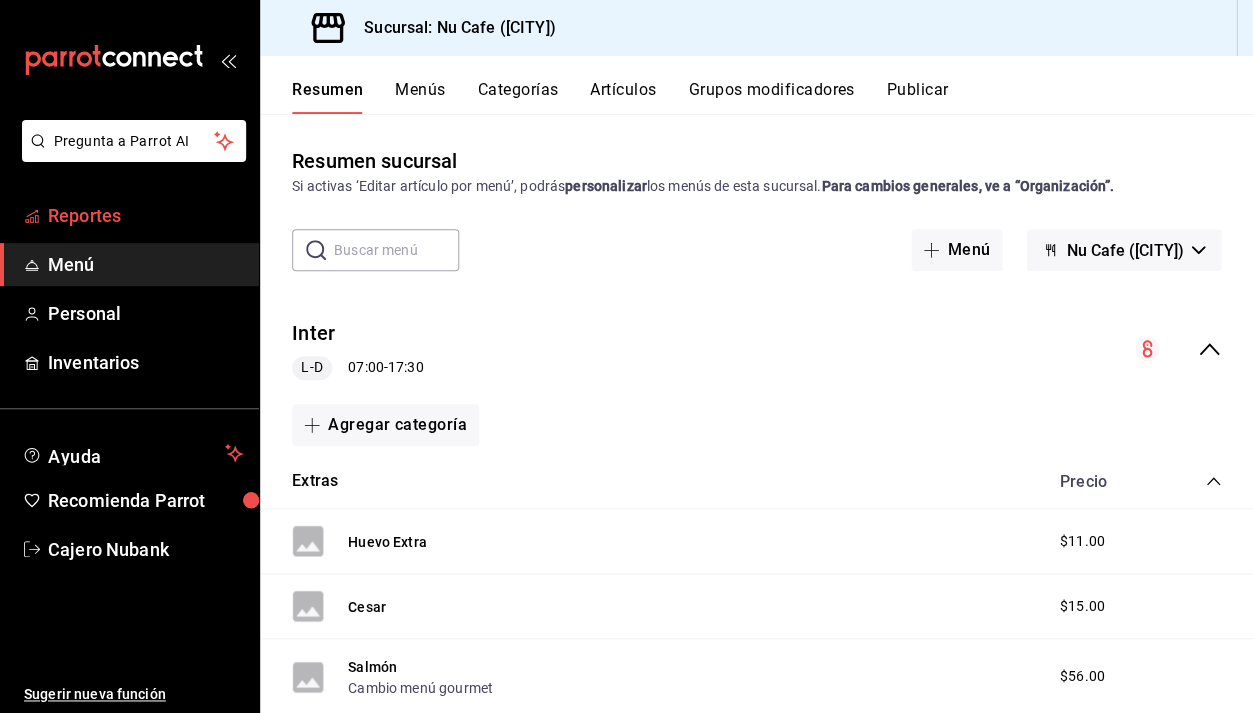 drag, startPoint x: 75, startPoint y: 219, endPoint x: 60, endPoint y: 205, distance: 20.518284 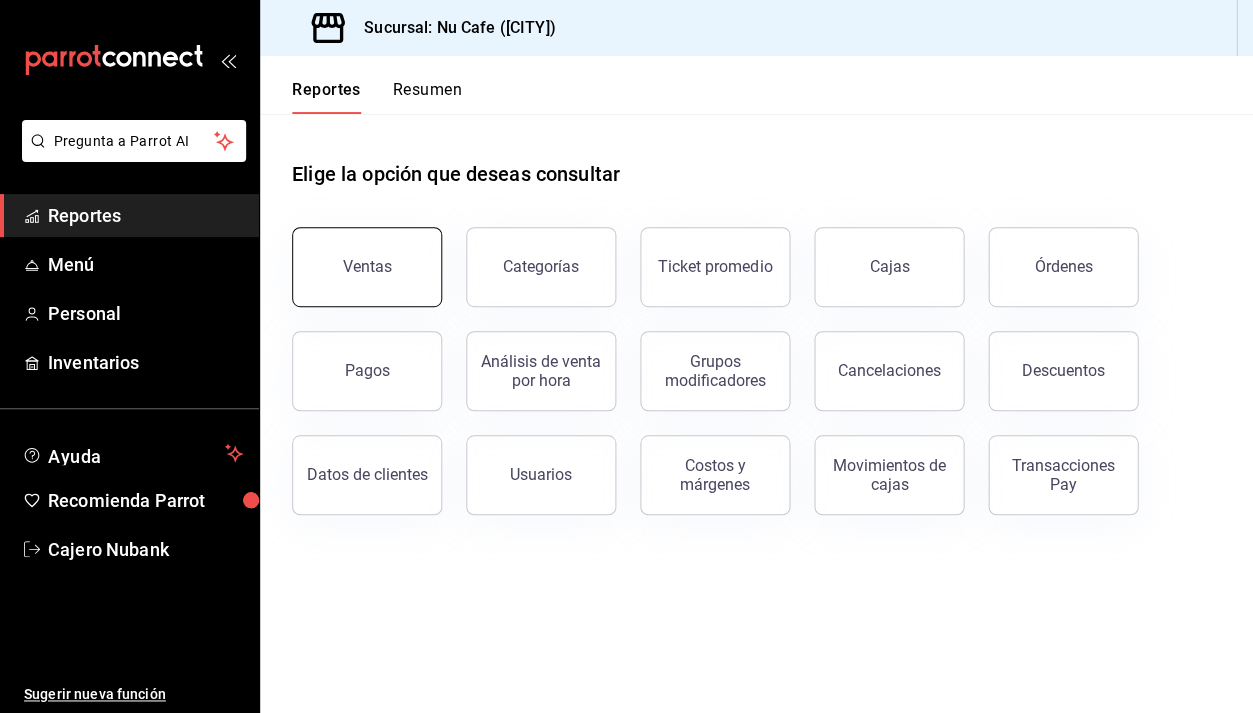 click on "Ventas" at bounding box center (367, 267) 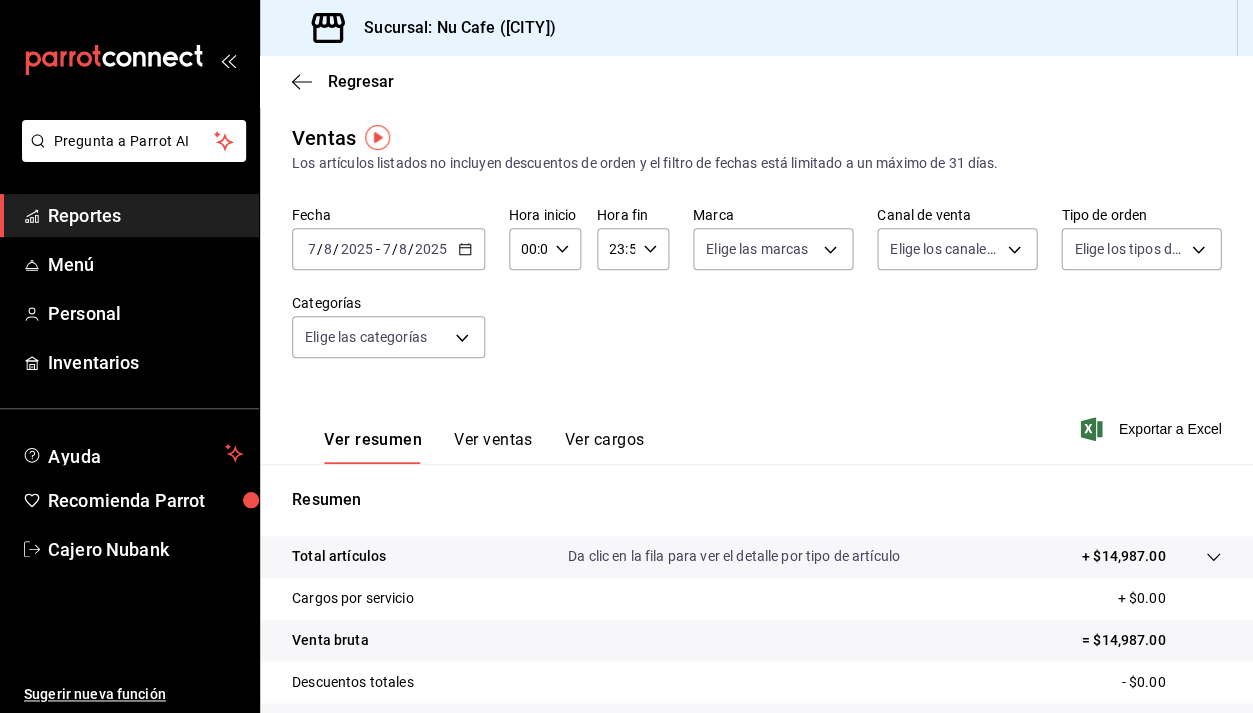 click on "Regresar" at bounding box center (756, 81) 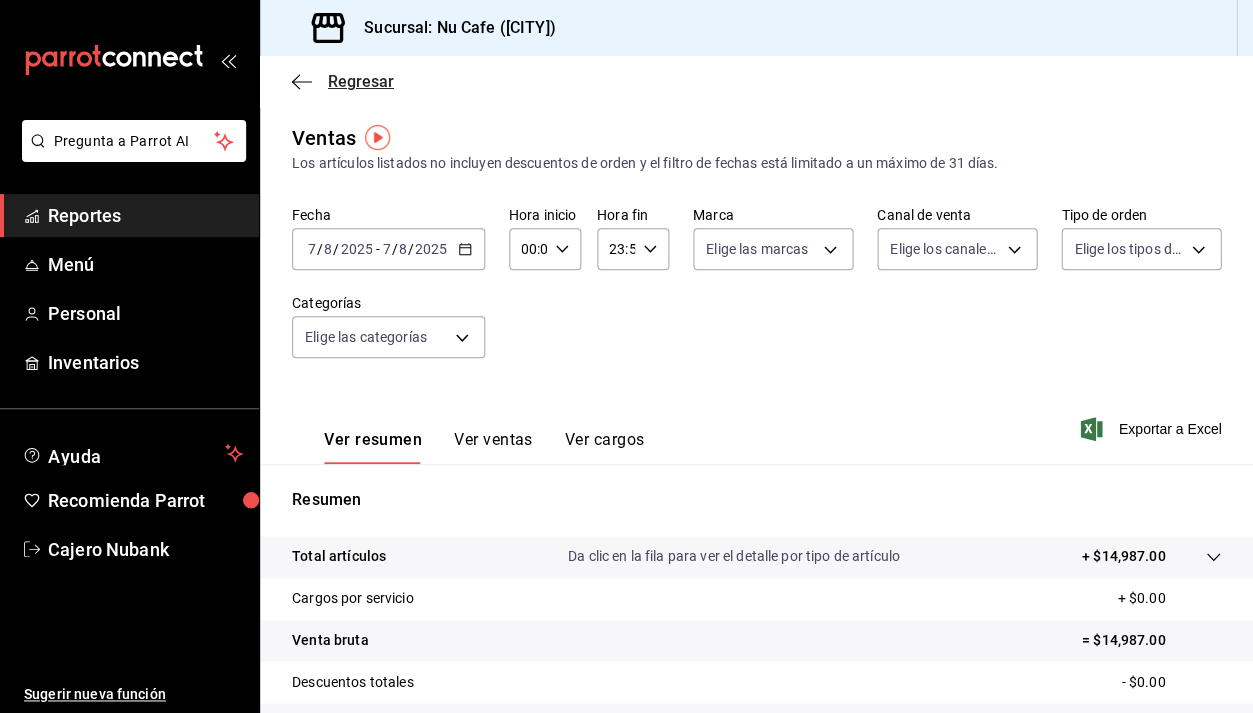 click 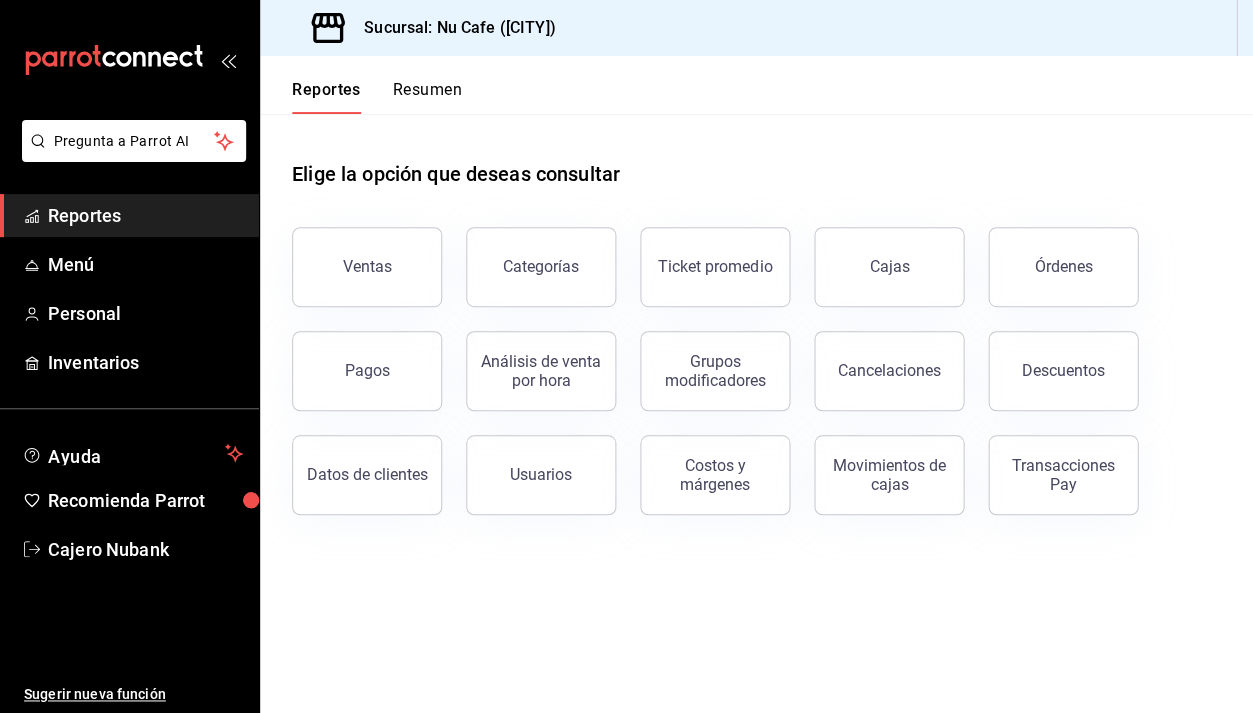 scroll, scrollTop: 0, scrollLeft: 0, axis: both 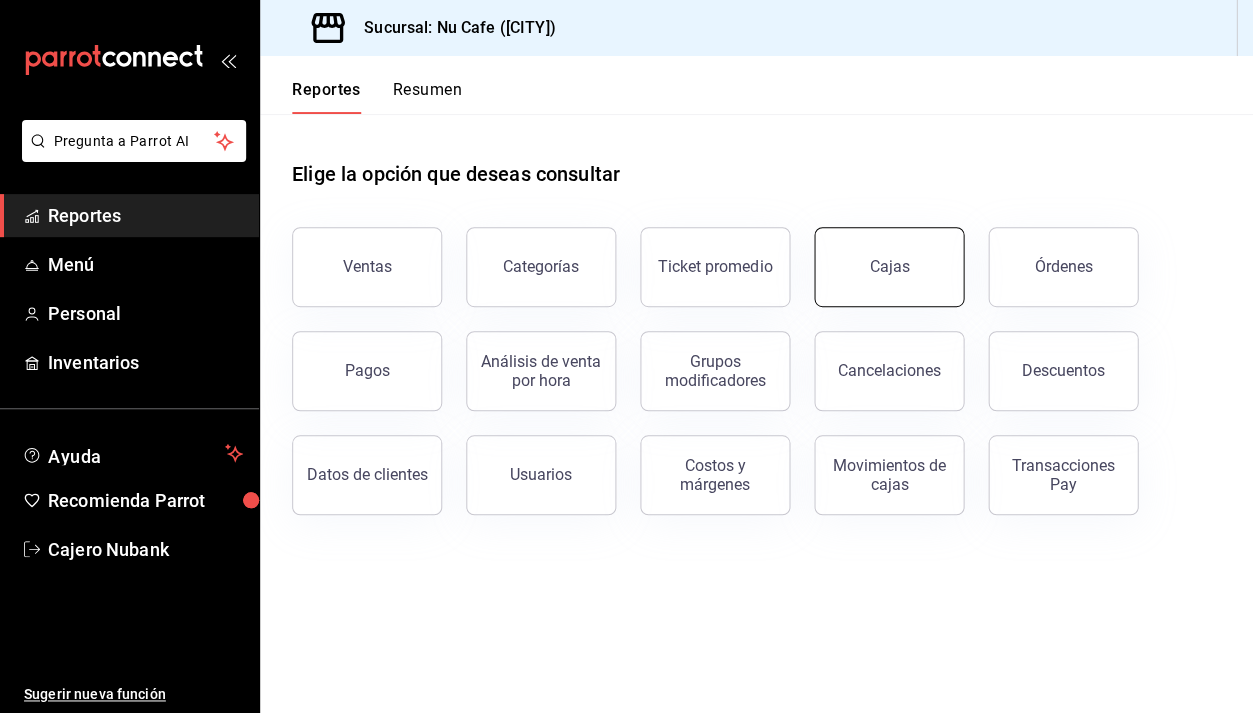 click on "Cajas" at bounding box center (889, 267) 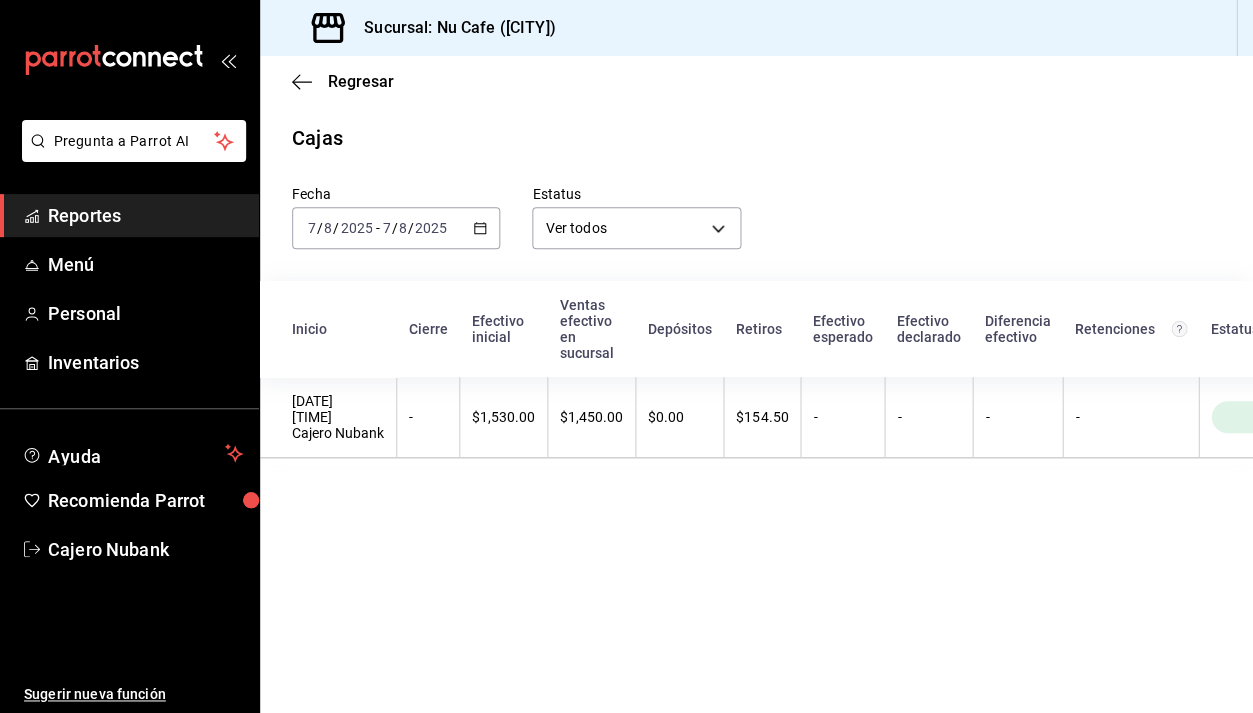 click on "2025-08-07 7 / 8 / 2025 - 2025-08-07 7 / 8 / 2025" at bounding box center [396, 228] 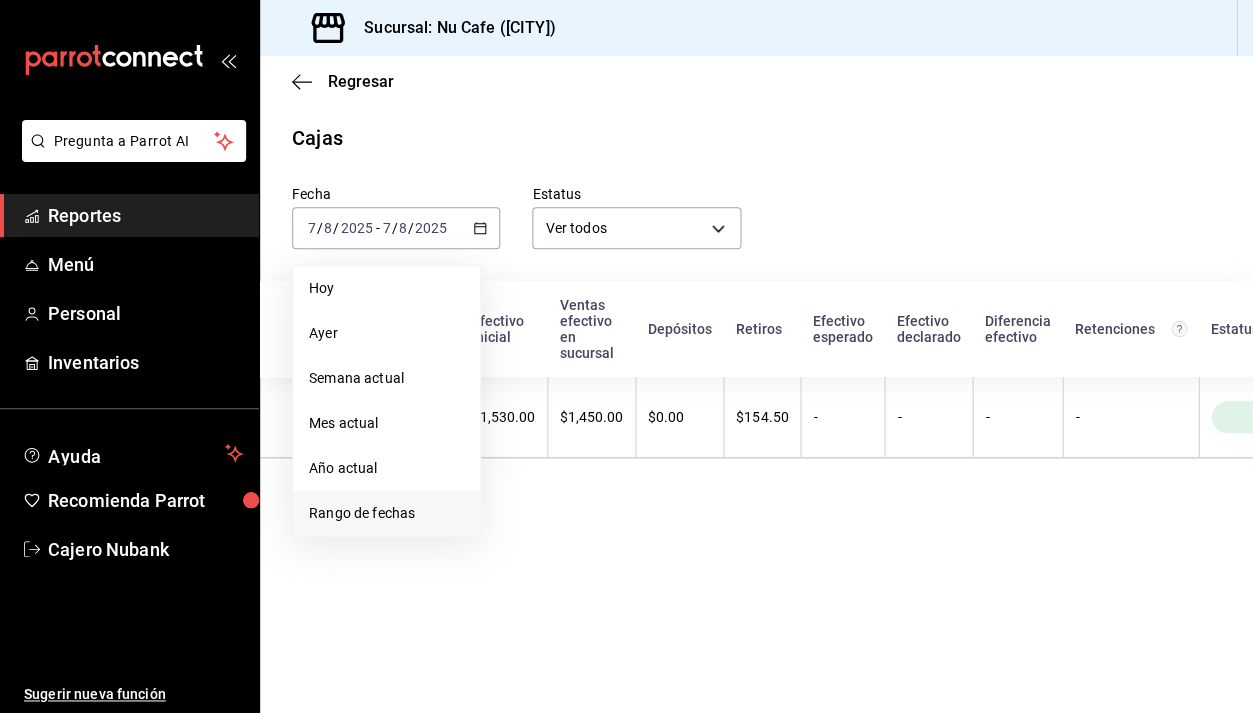 click on "Rango de fechas" at bounding box center (386, 513) 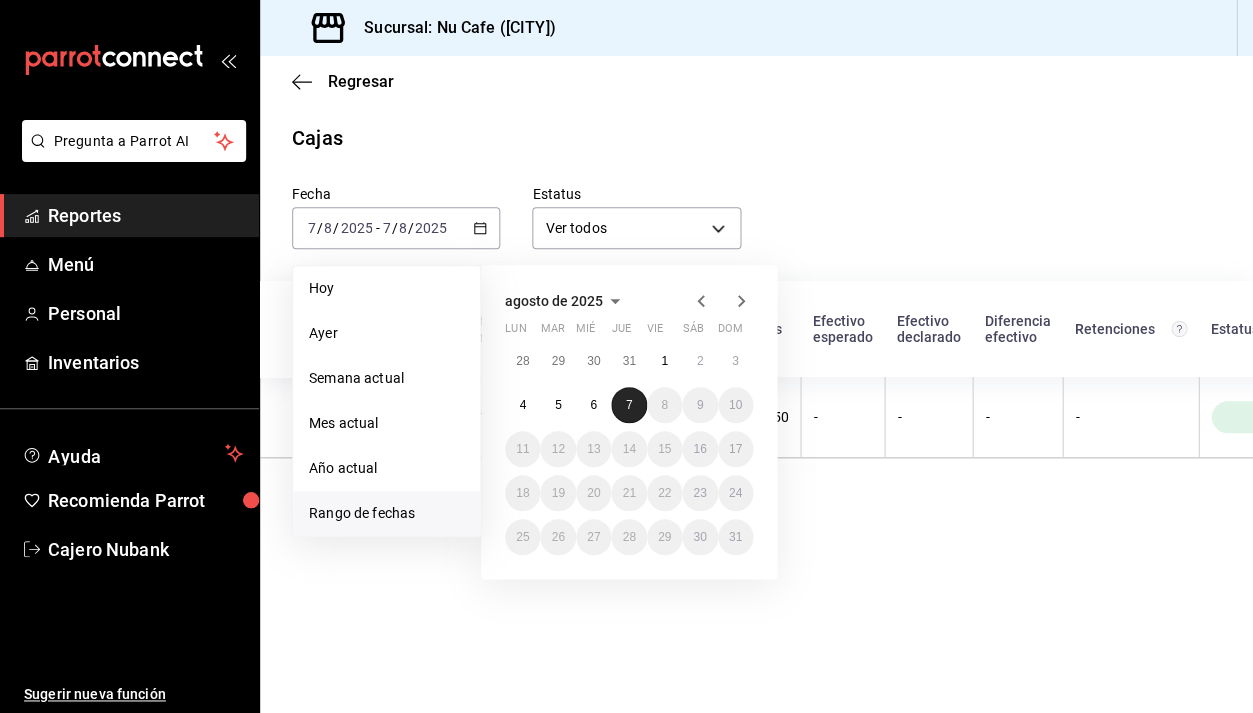 click on "7" at bounding box center [629, 405] 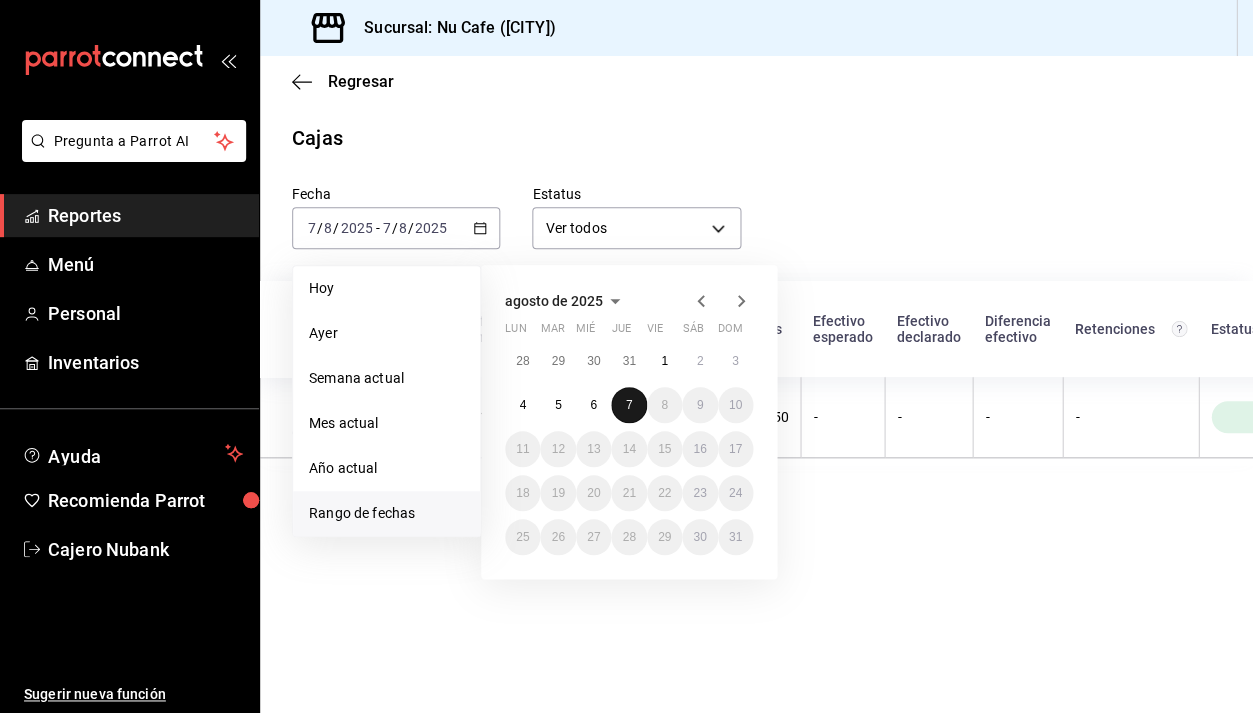 click on "7" at bounding box center (629, 405) 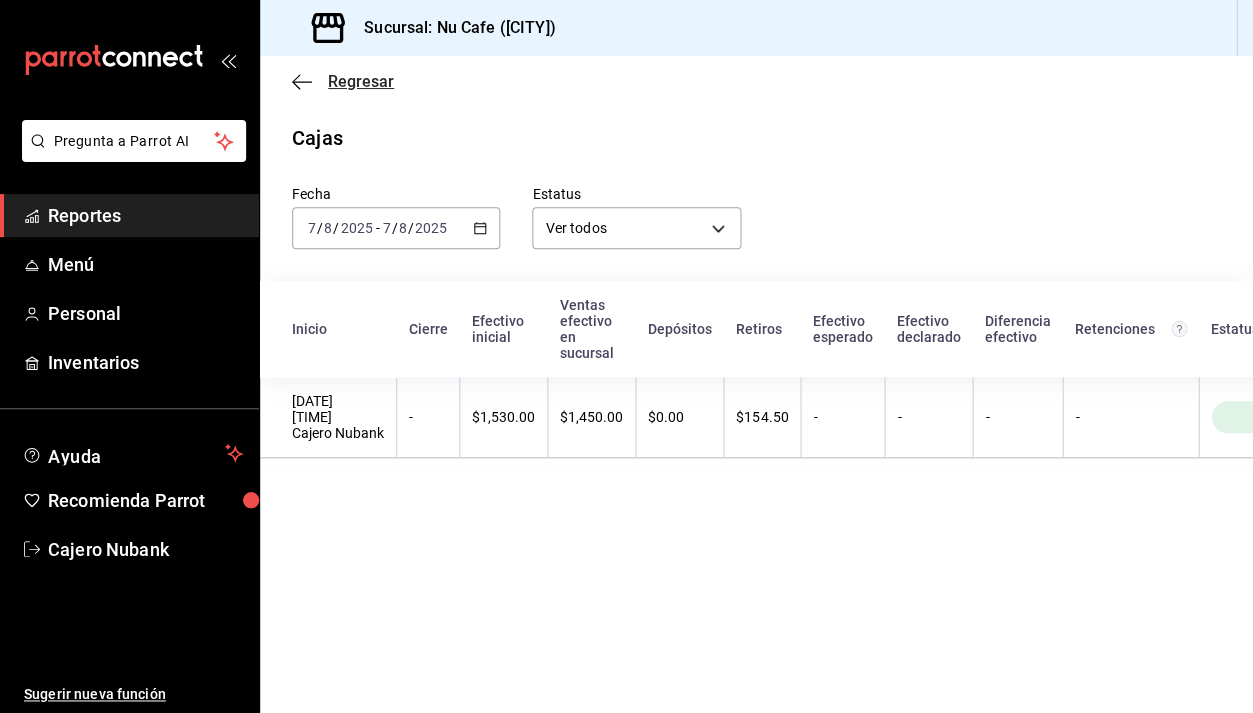 click 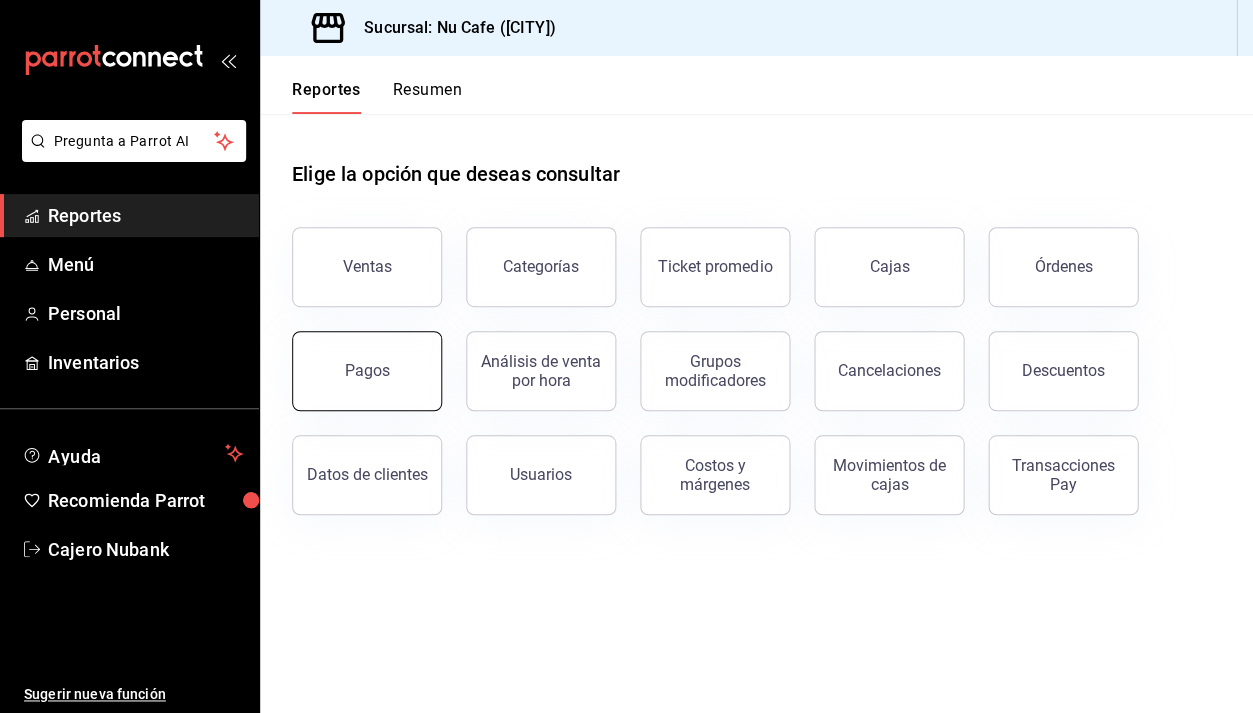 click on "Pagos" at bounding box center (367, 371) 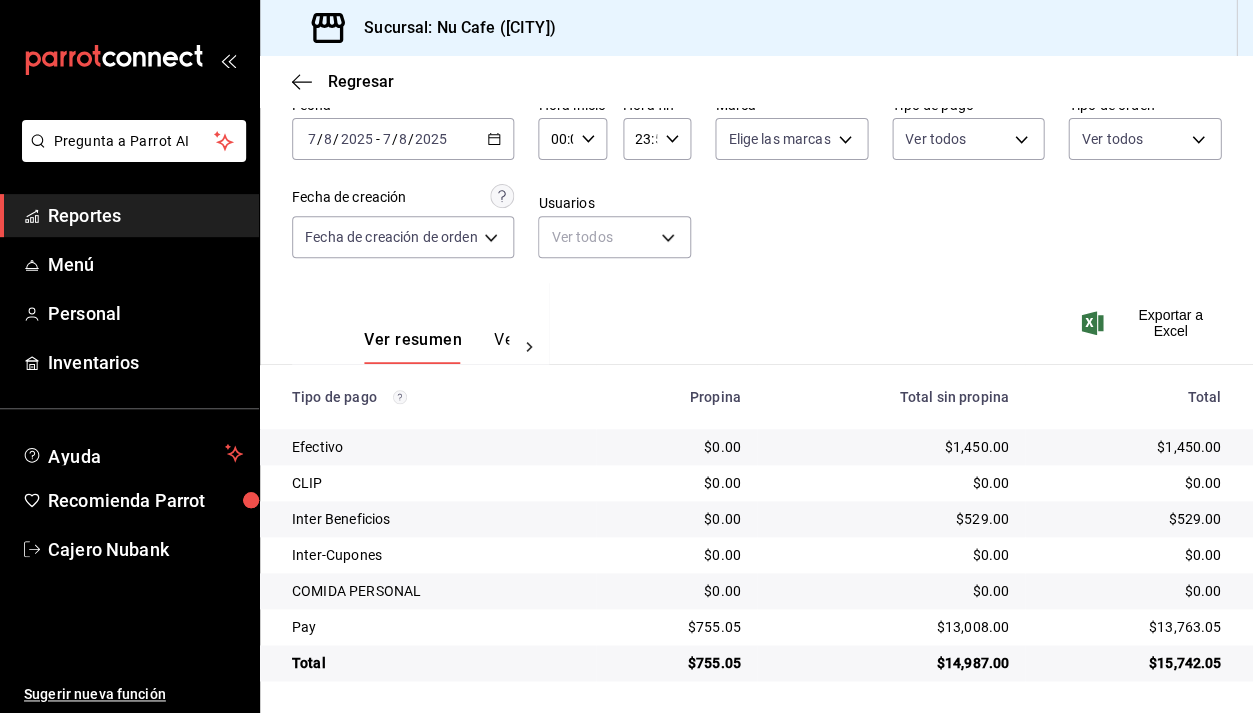 scroll, scrollTop: 95, scrollLeft: 0, axis: vertical 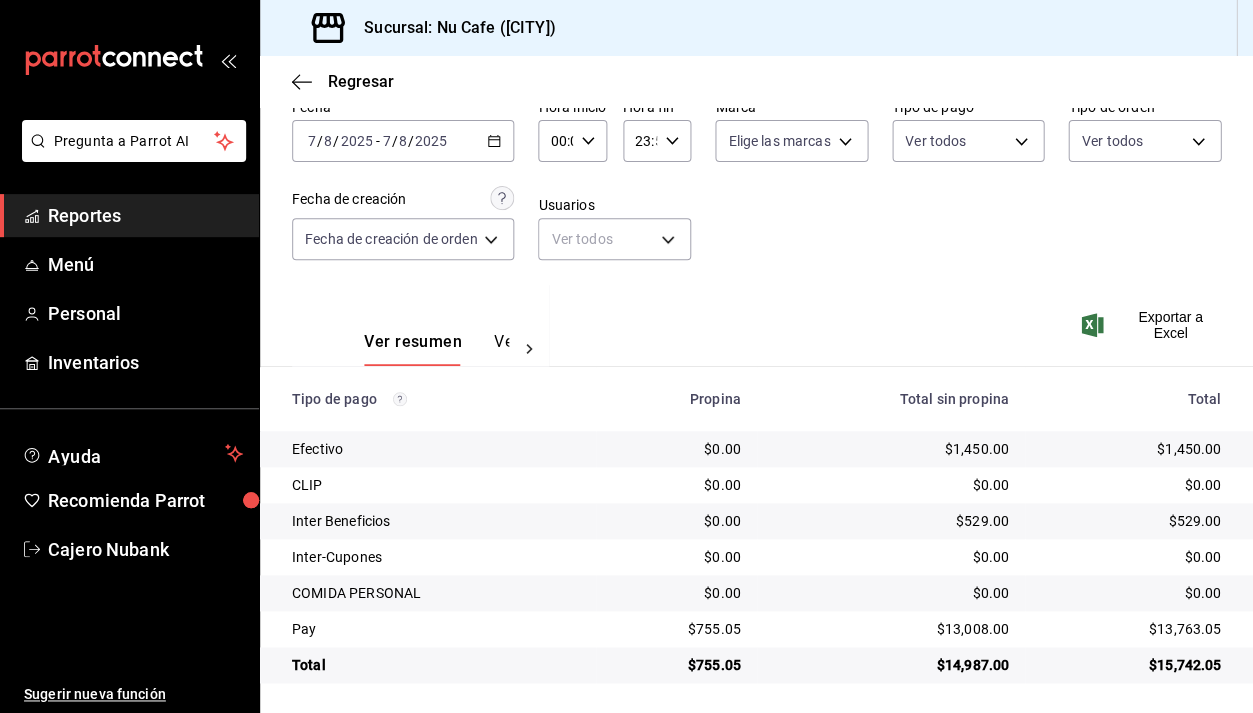 click on "Reportes" at bounding box center [145, 215] 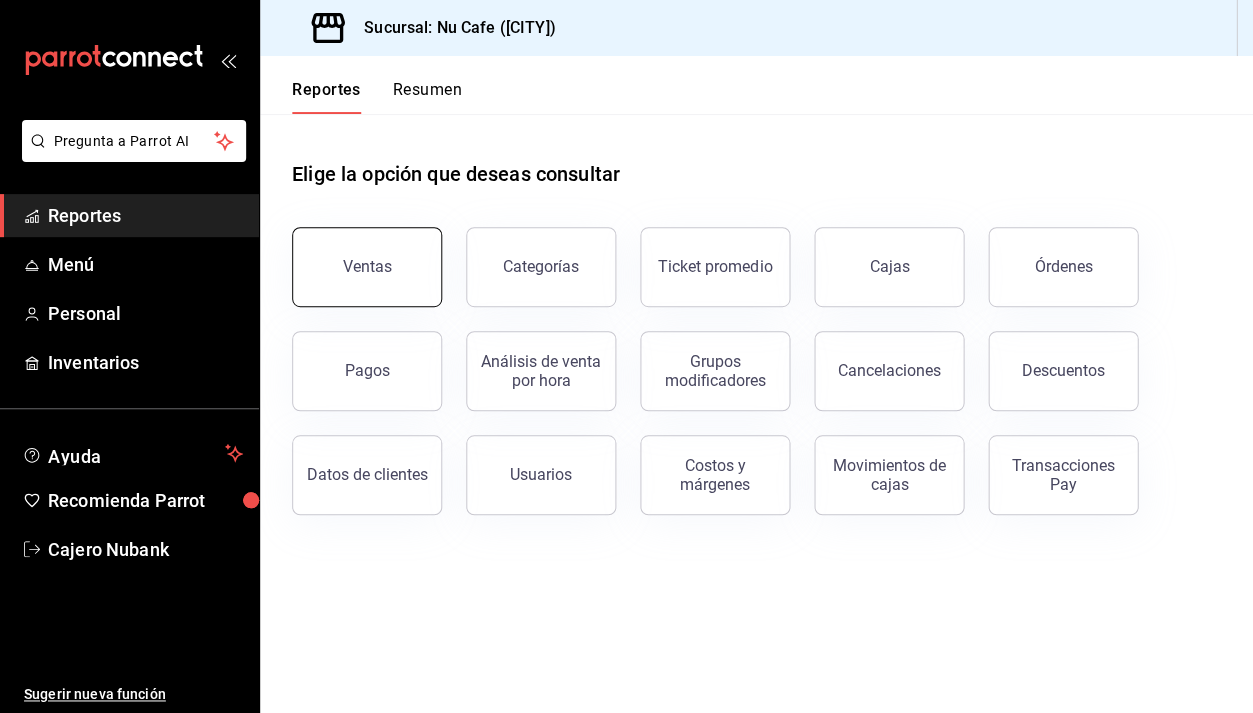 click on "Ventas" at bounding box center [367, 266] 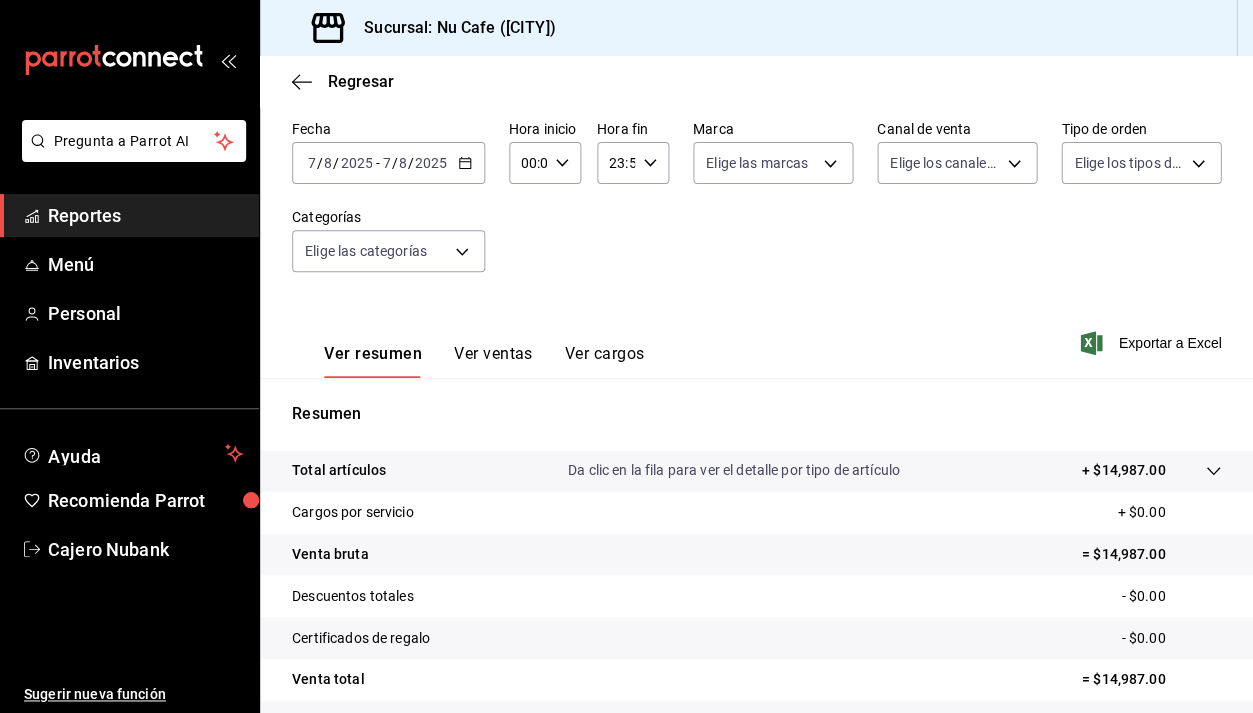 scroll, scrollTop: 166, scrollLeft: 0, axis: vertical 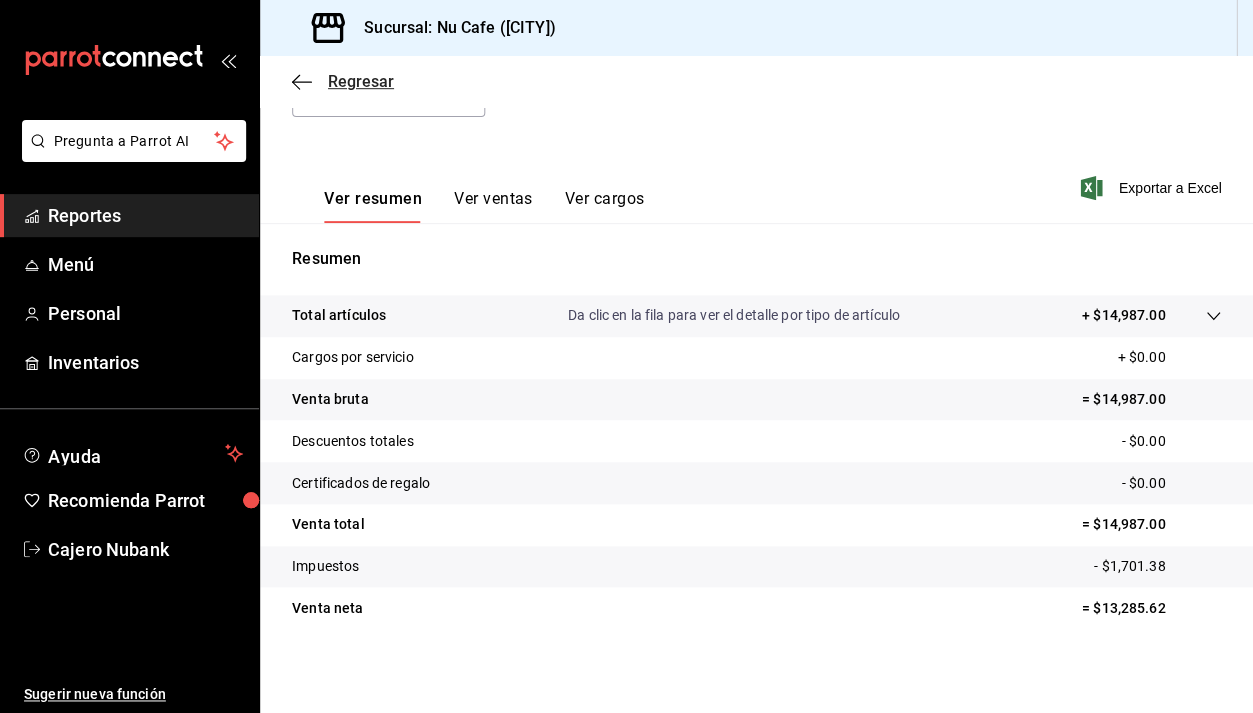 click 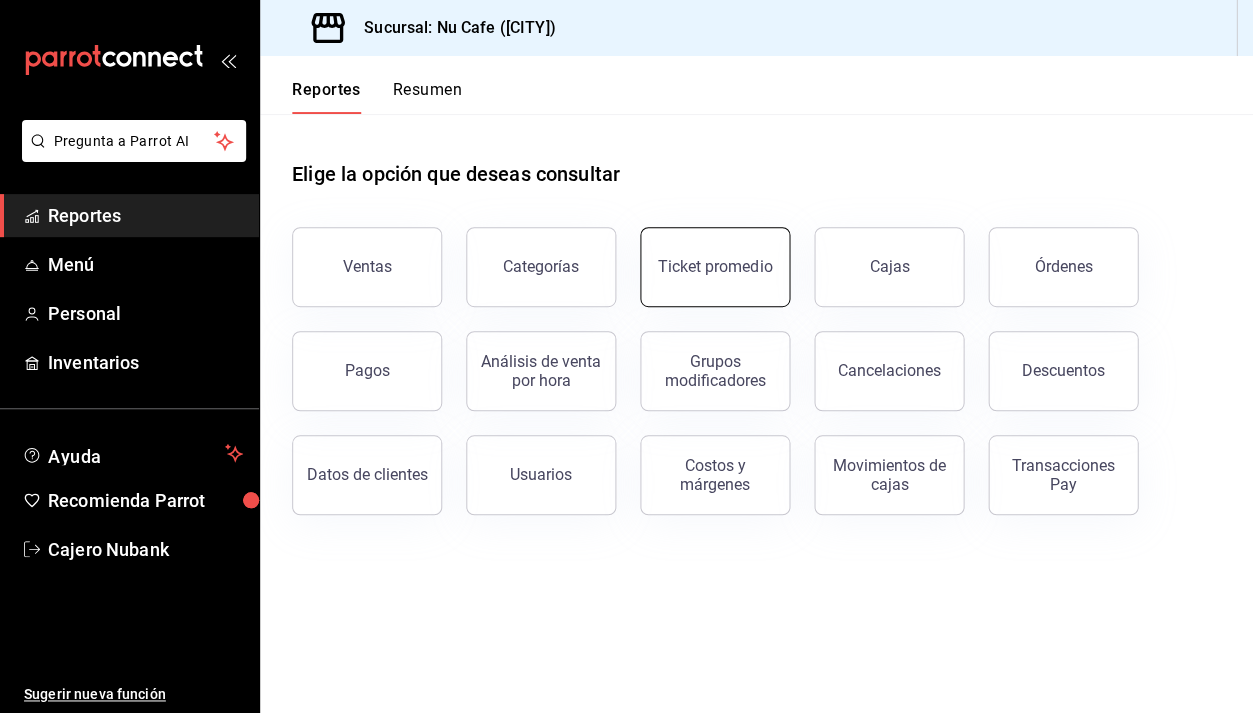 click on "Ticket promedio" at bounding box center (715, 267) 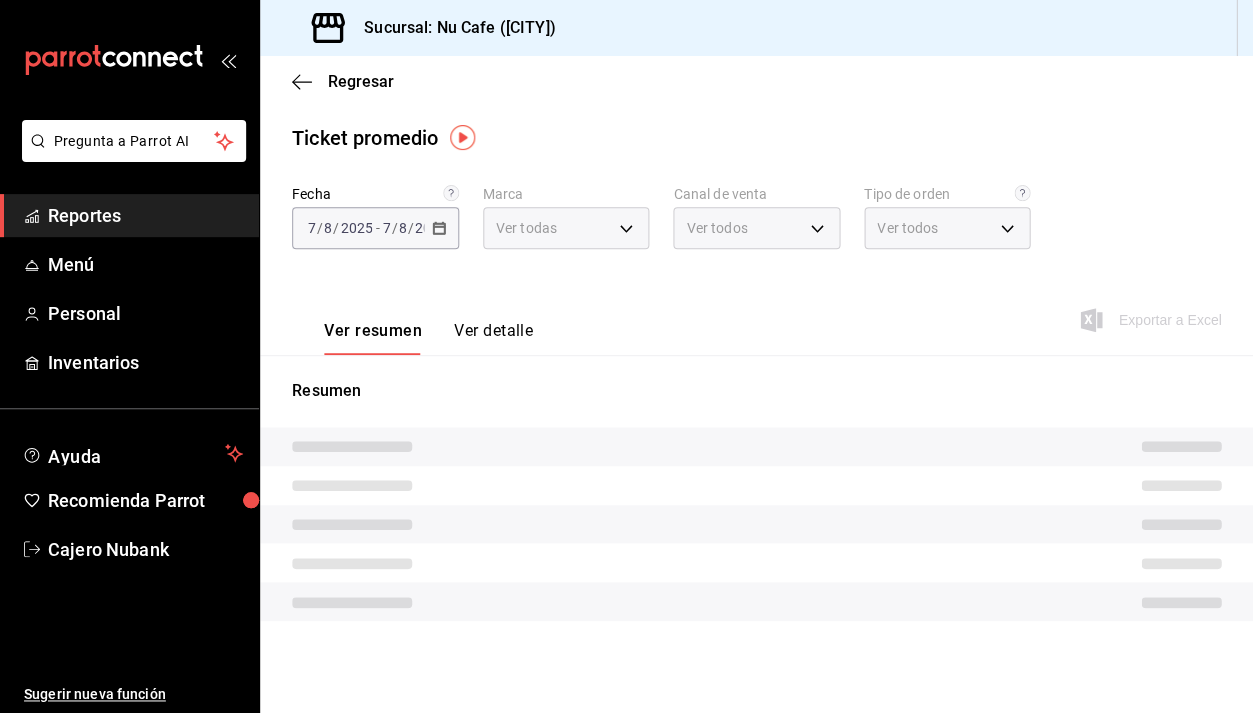type on "0eed2892-7b63-413a-8f7e-1edbe76bc373" 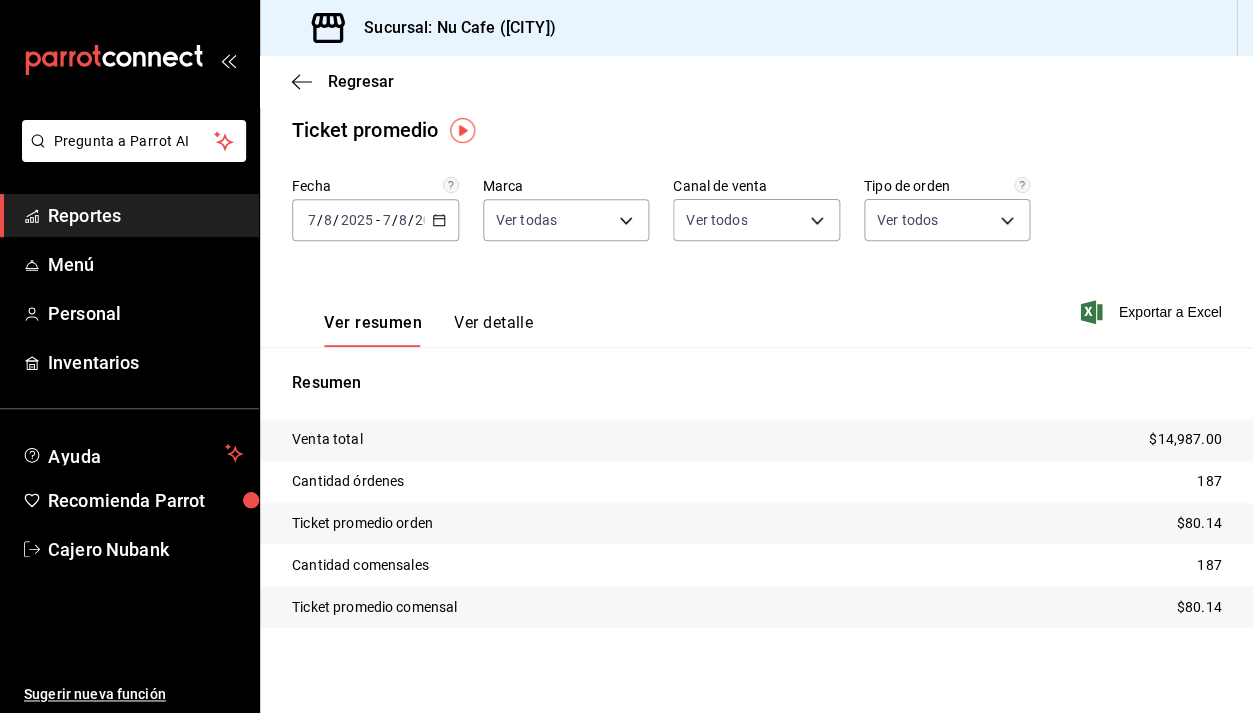scroll, scrollTop: 7, scrollLeft: 0, axis: vertical 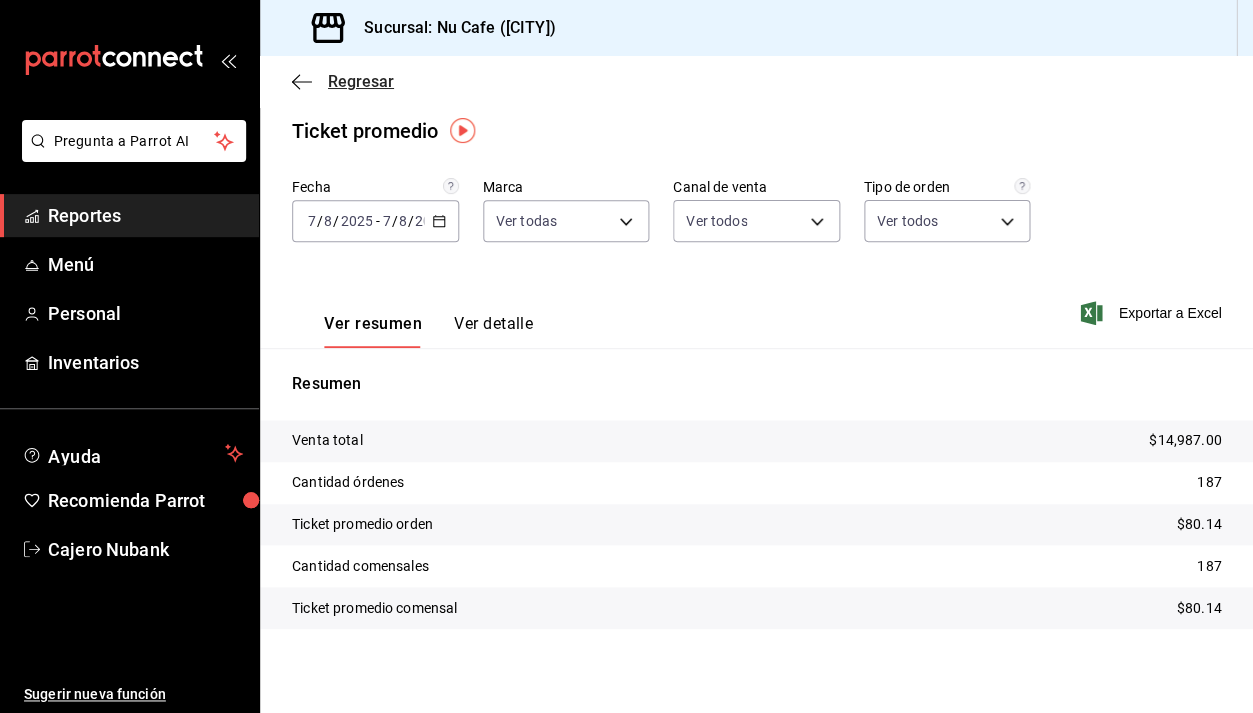 click 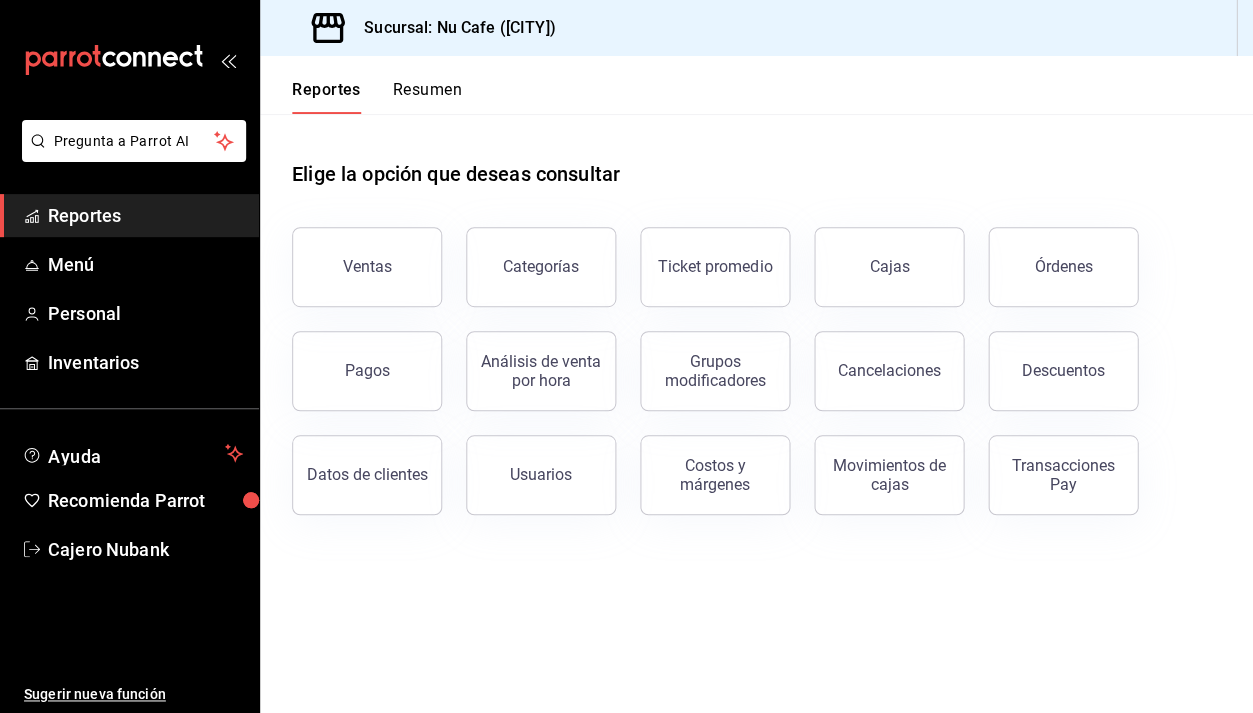 click on "Resumen" at bounding box center (427, 97) 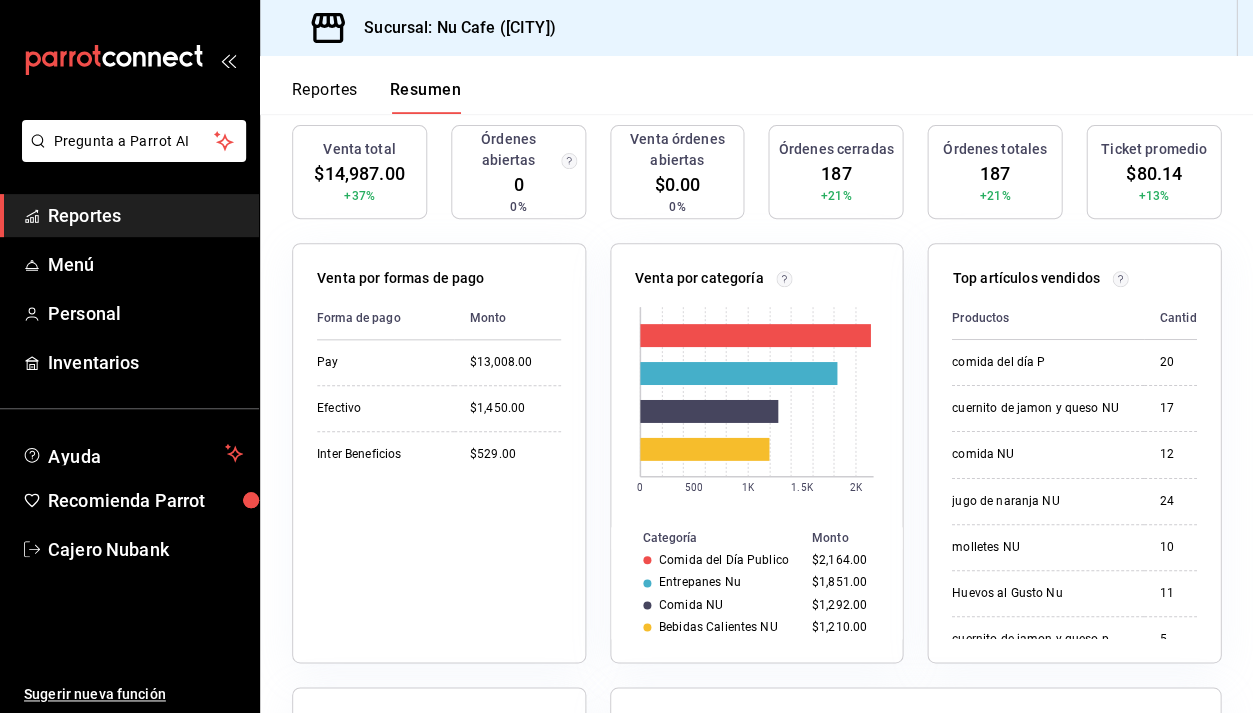 scroll, scrollTop: 233, scrollLeft: 0, axis: vertical 